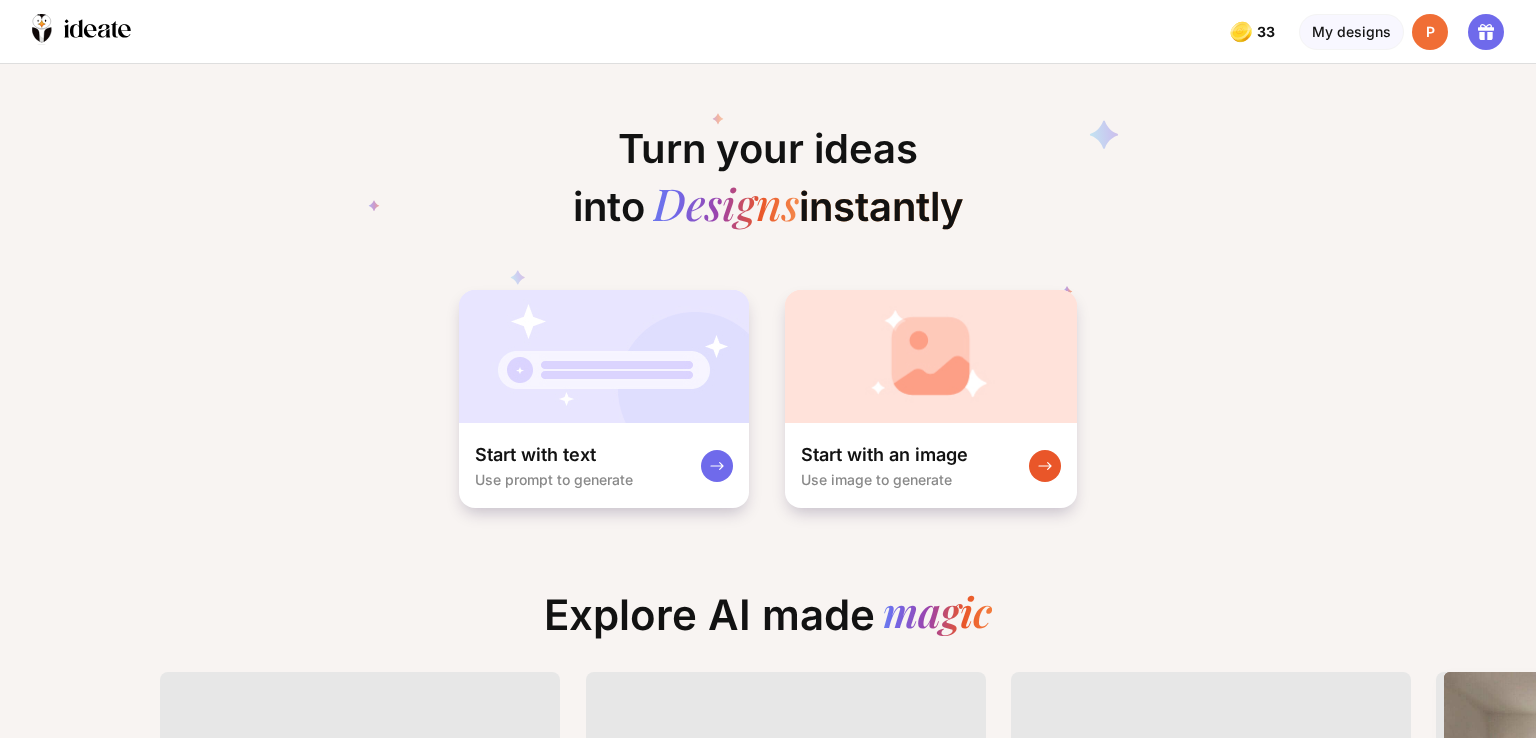 scroll, scrollTop: 0, scrollLeft: 0, axis: both 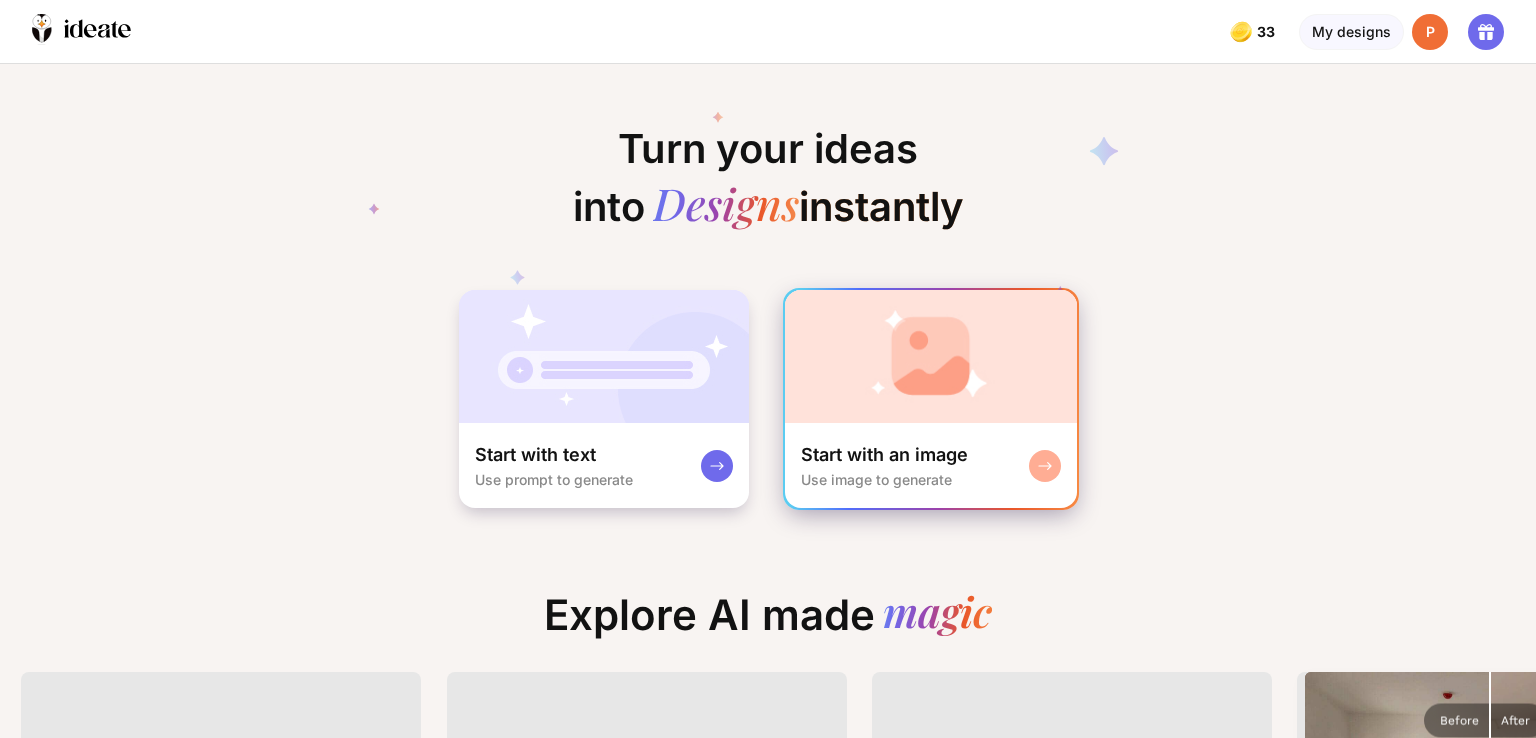 click at bounding box center (931, 356) 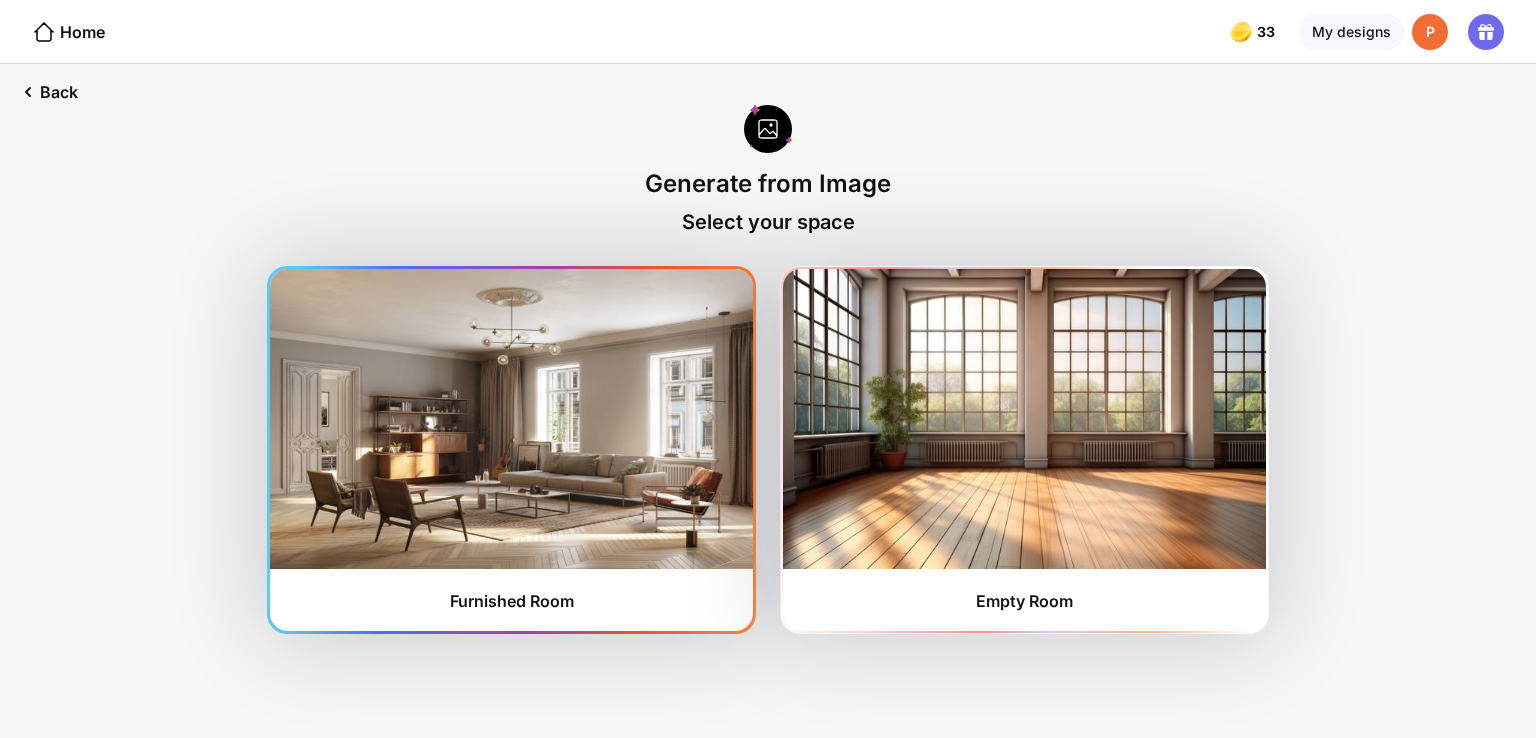 click at bounding box center (511, 419) 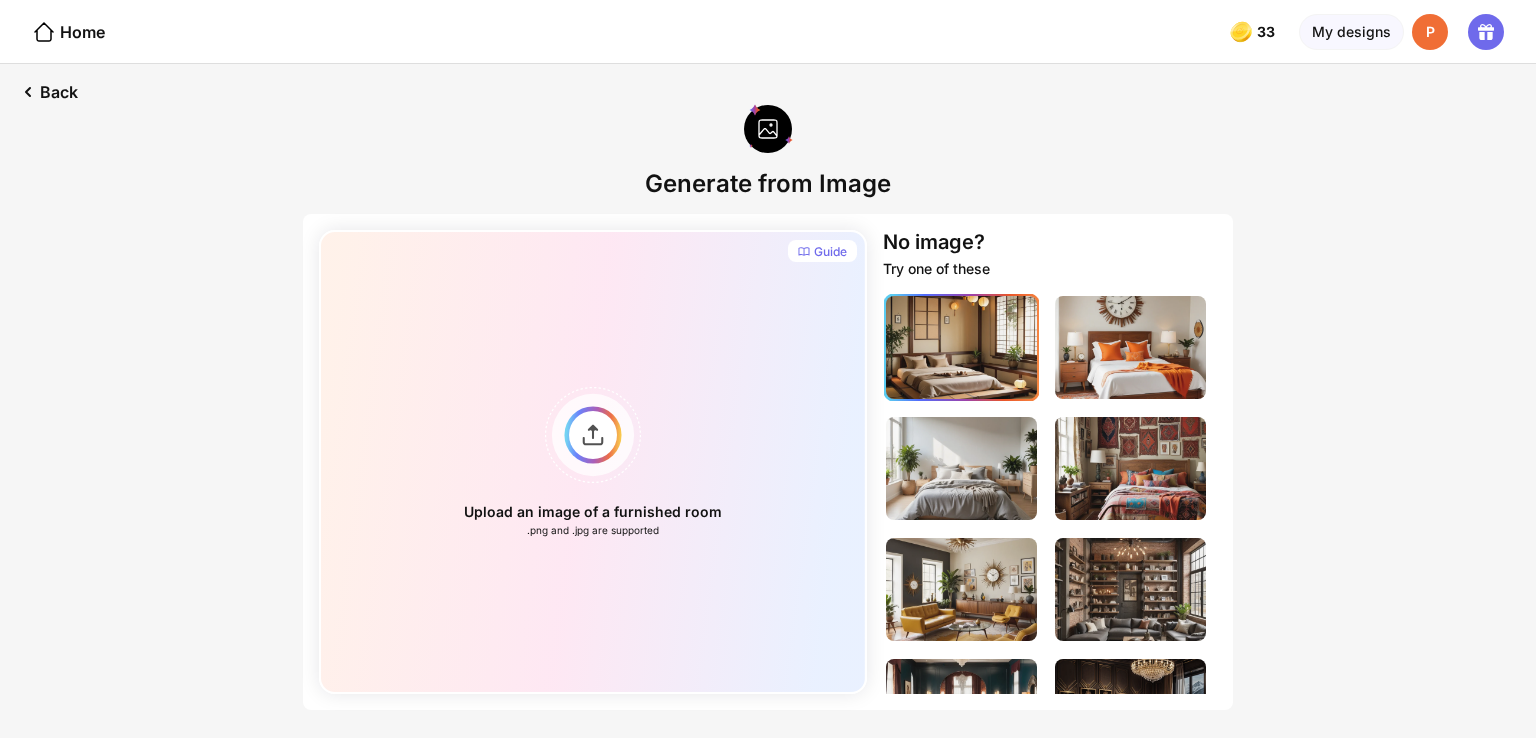 click at bounding box center [961, 347] 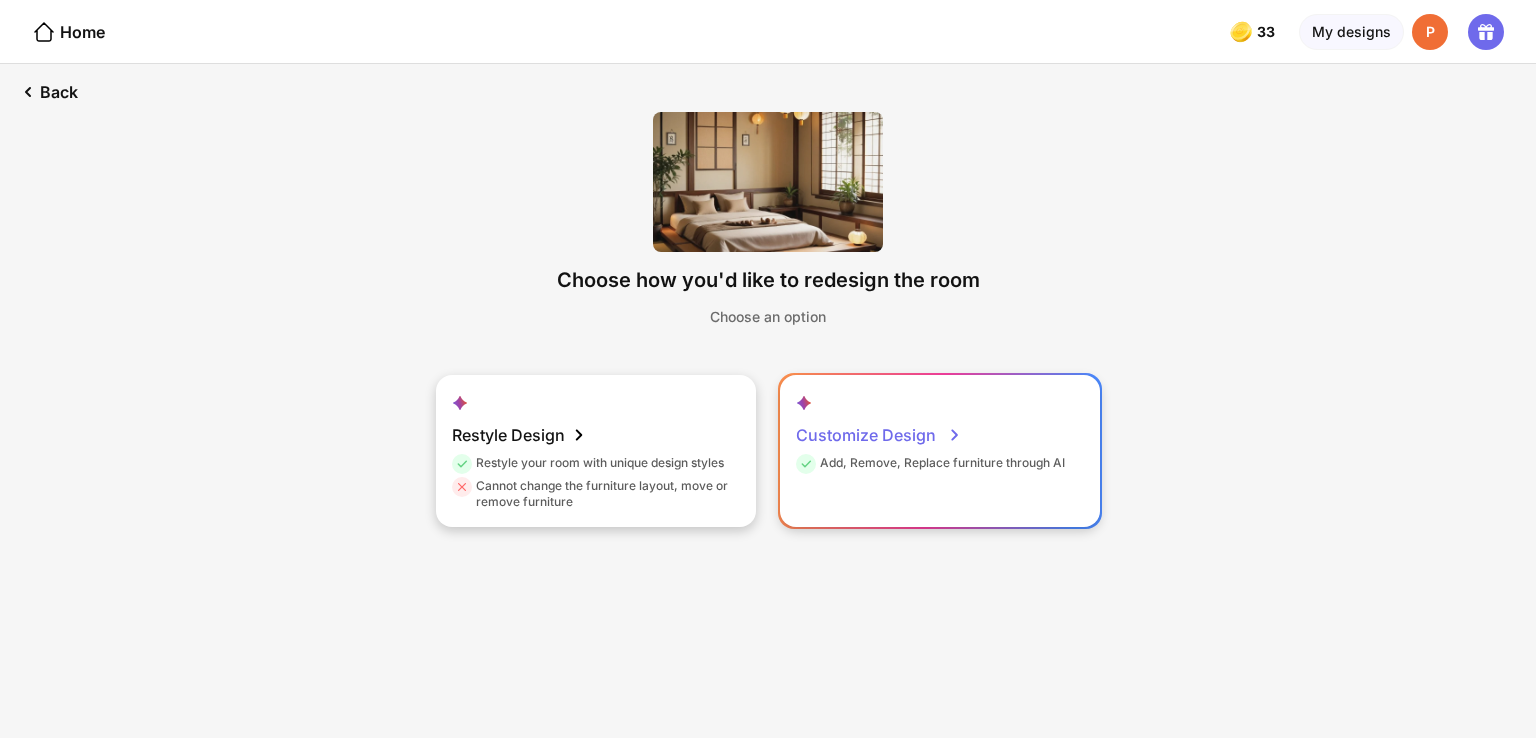 click on "Customize Design" at bounding box center [879, 435] 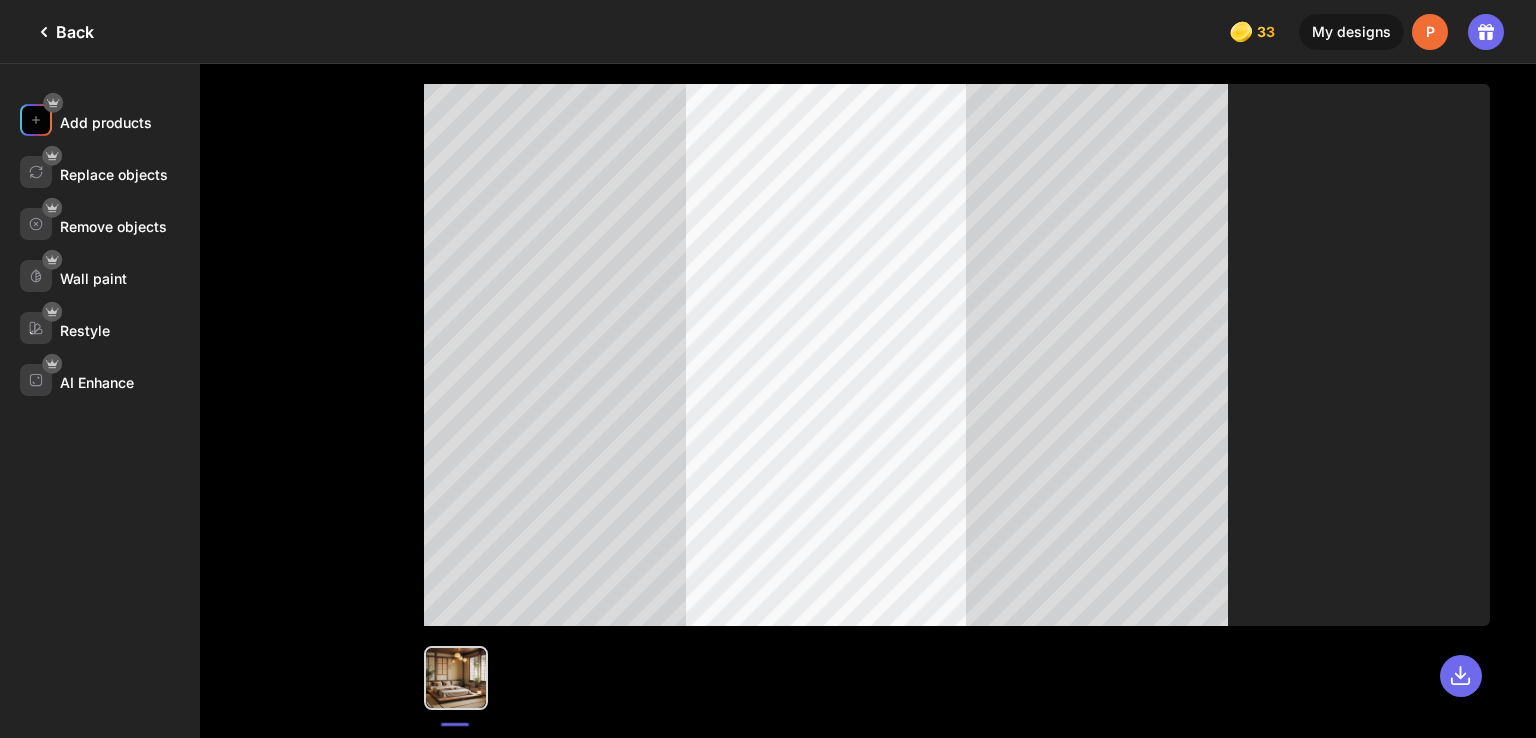 click on "Add products" at bounding box center [106, 122] 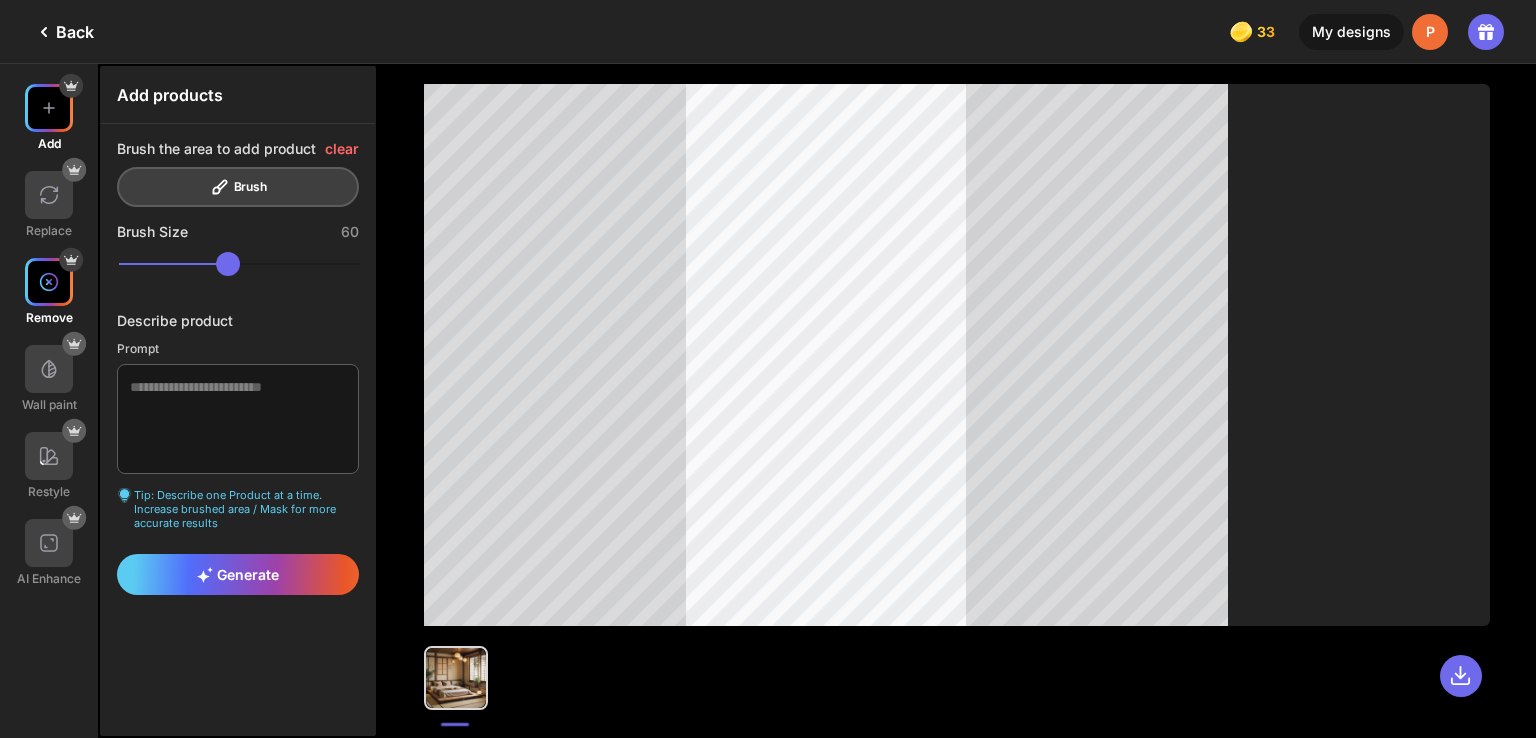 click at bounding box center [49, 282] 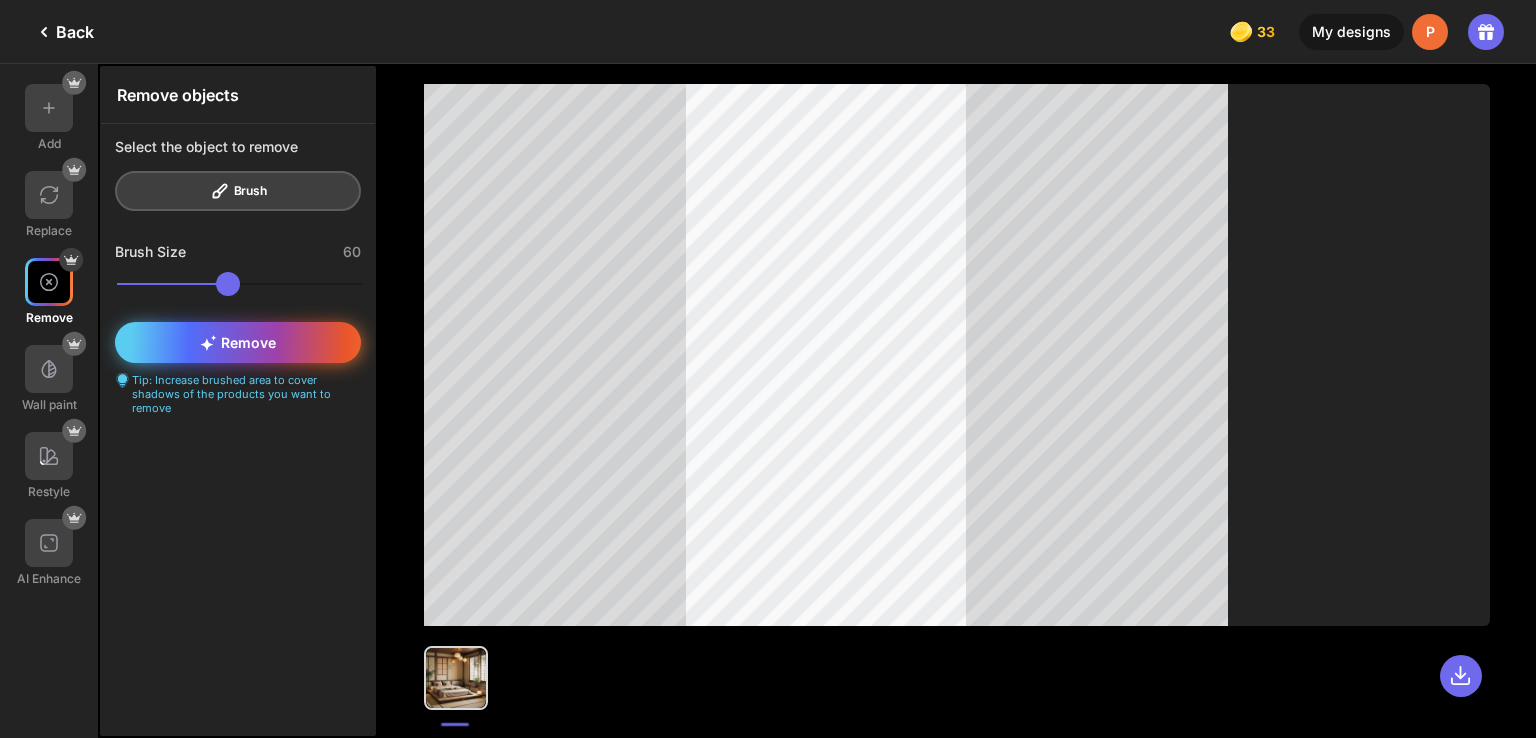 click on "Remove" at bounding box center (238, 342) 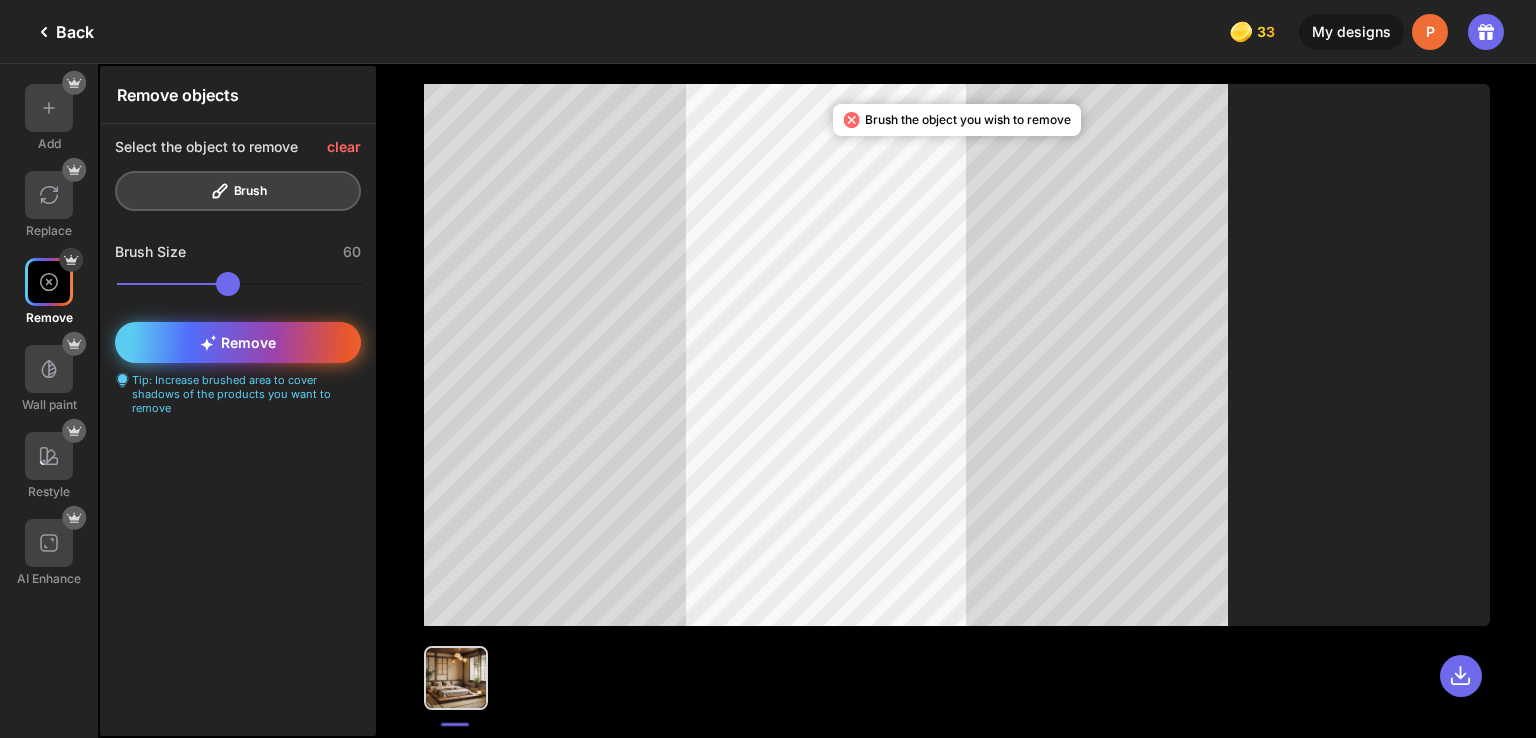 click on "Remove" at bounding box center [238, 342] 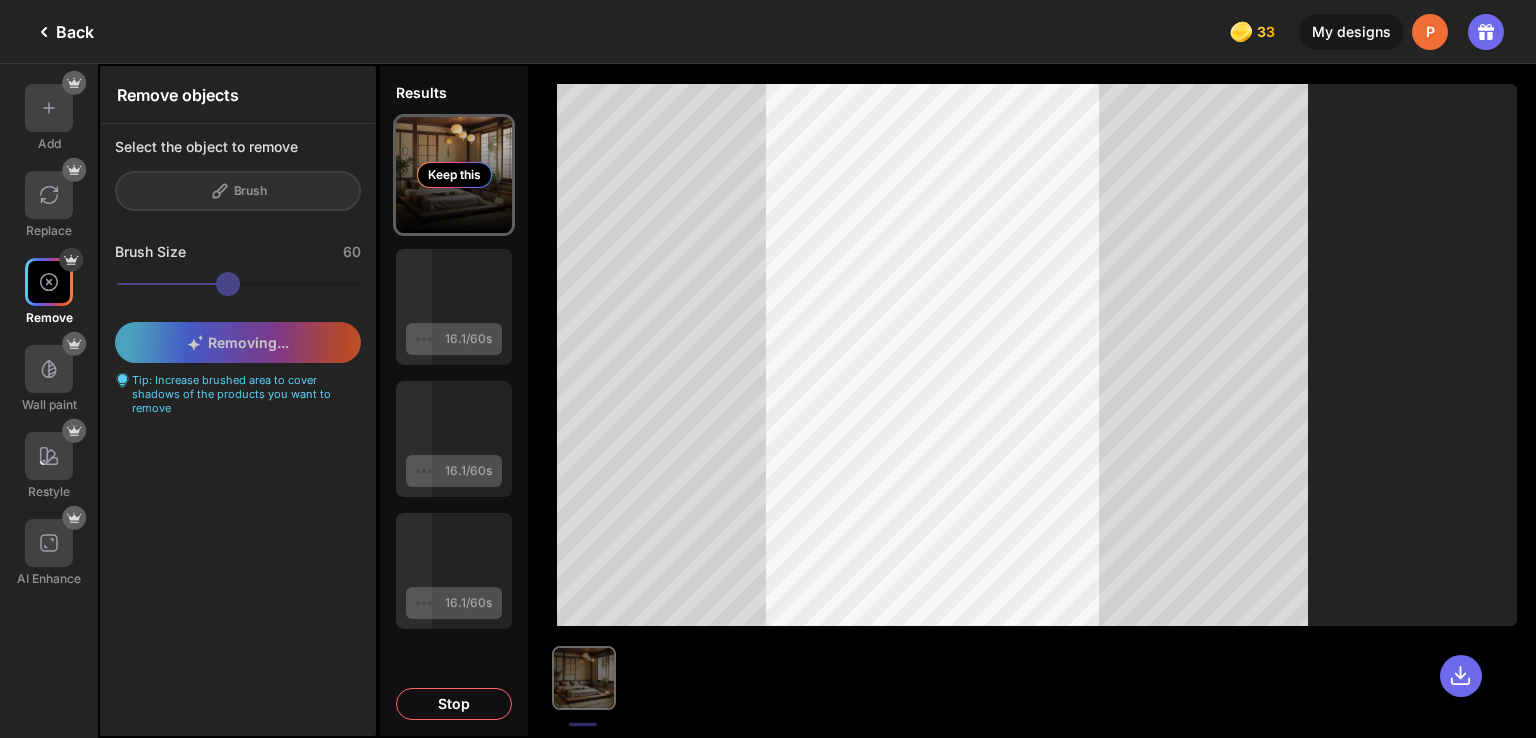 click on "Keep this" at bounding box center [454, 175] 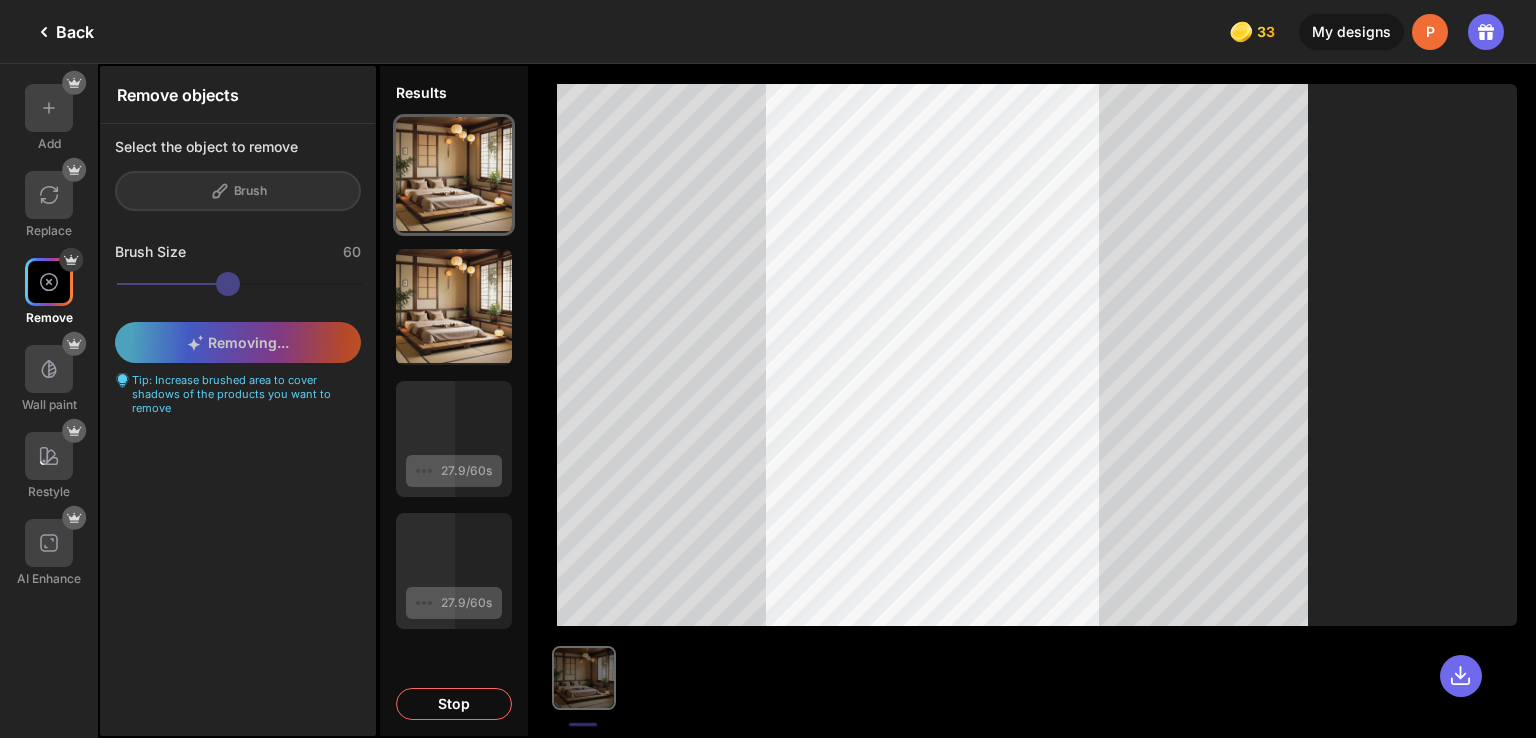 click on "Back" 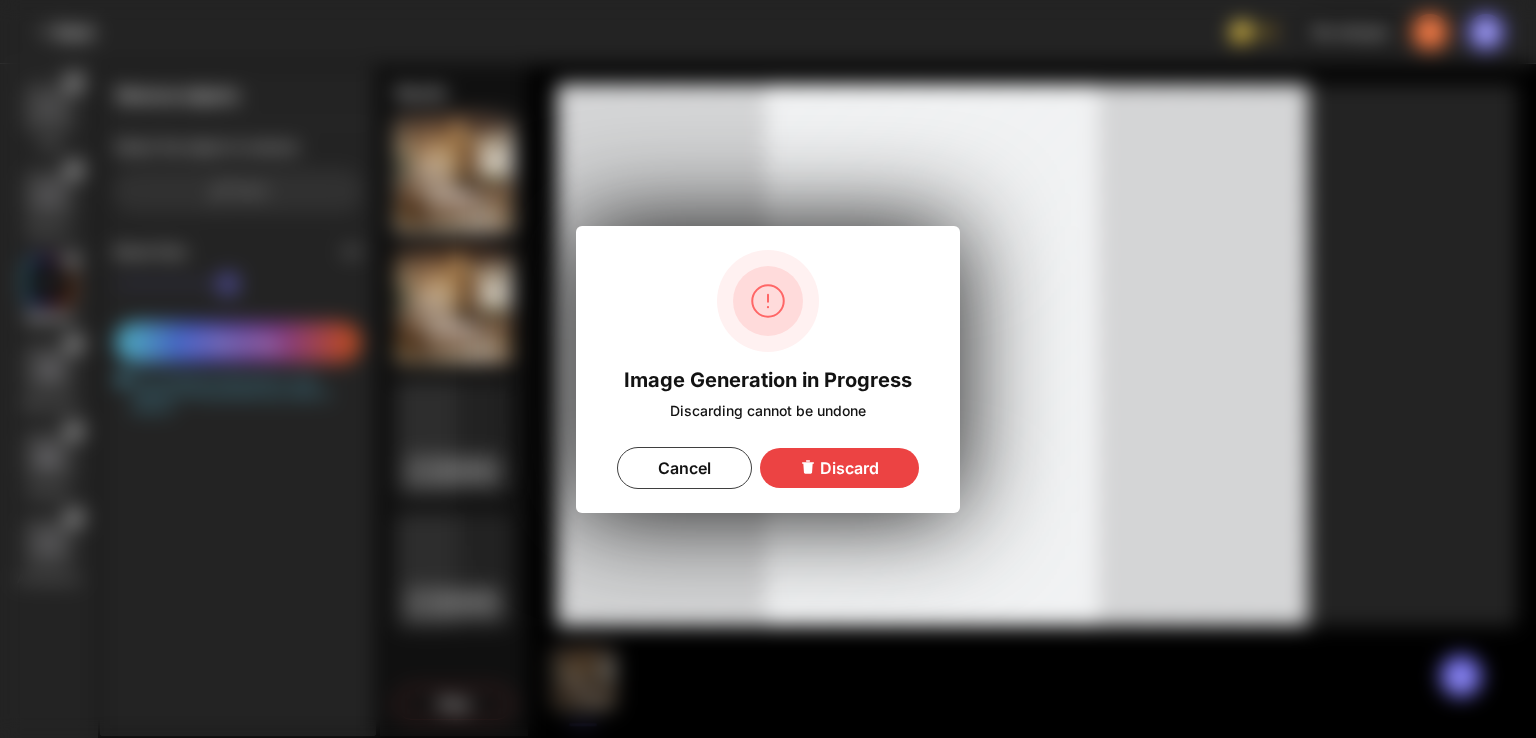 click on "Discard" at bounding box center (839, 468) 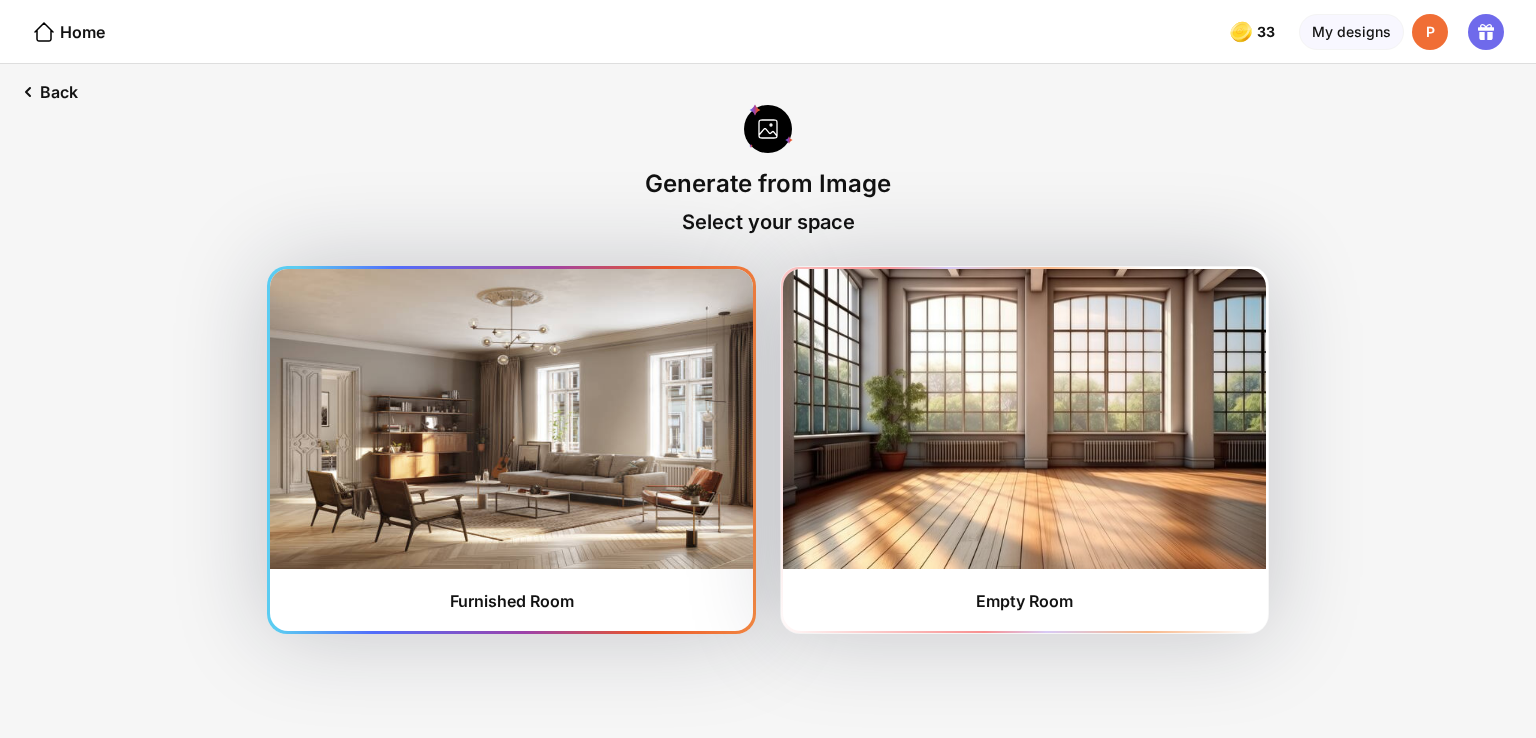 click at bounding box center [511, 419] 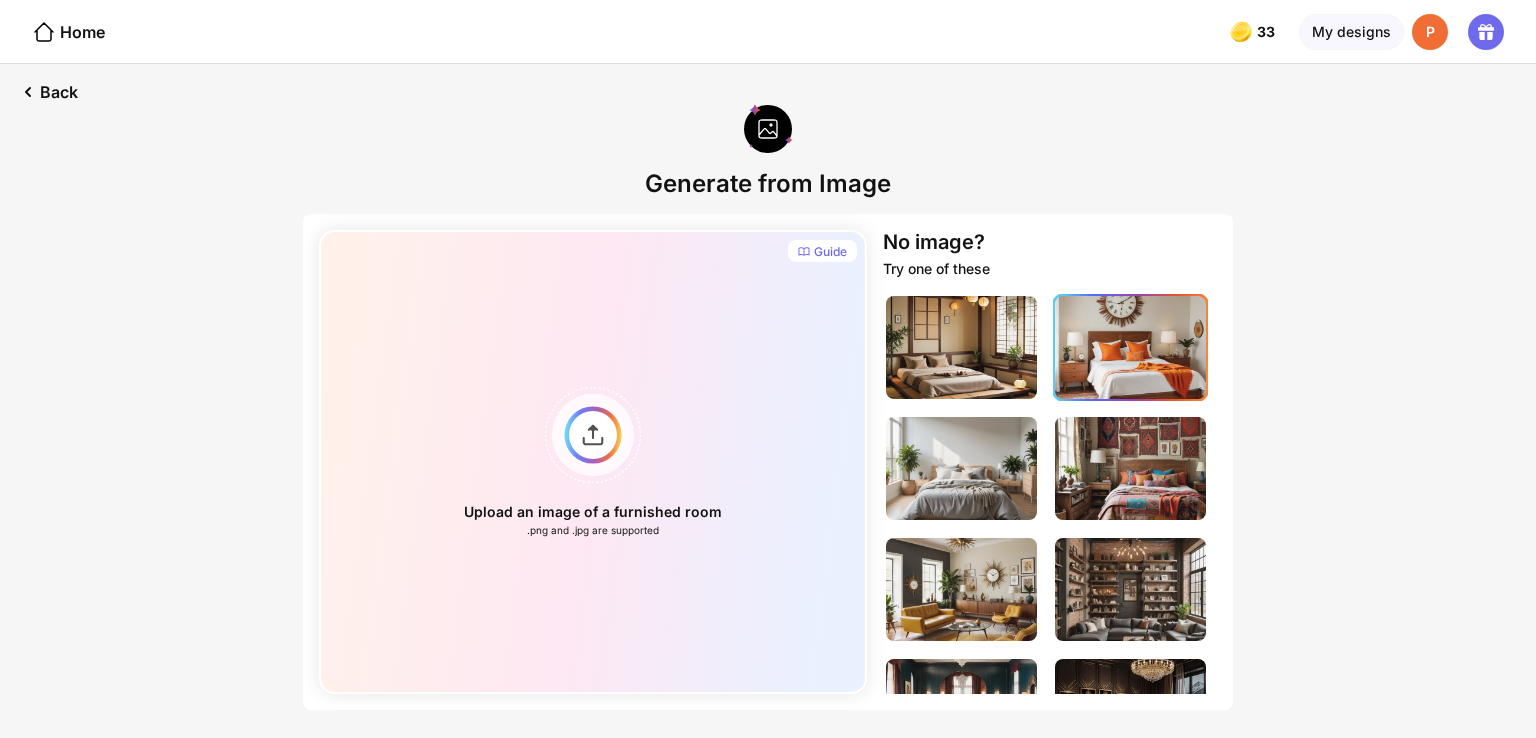 click at bounding box center (1130, 347) 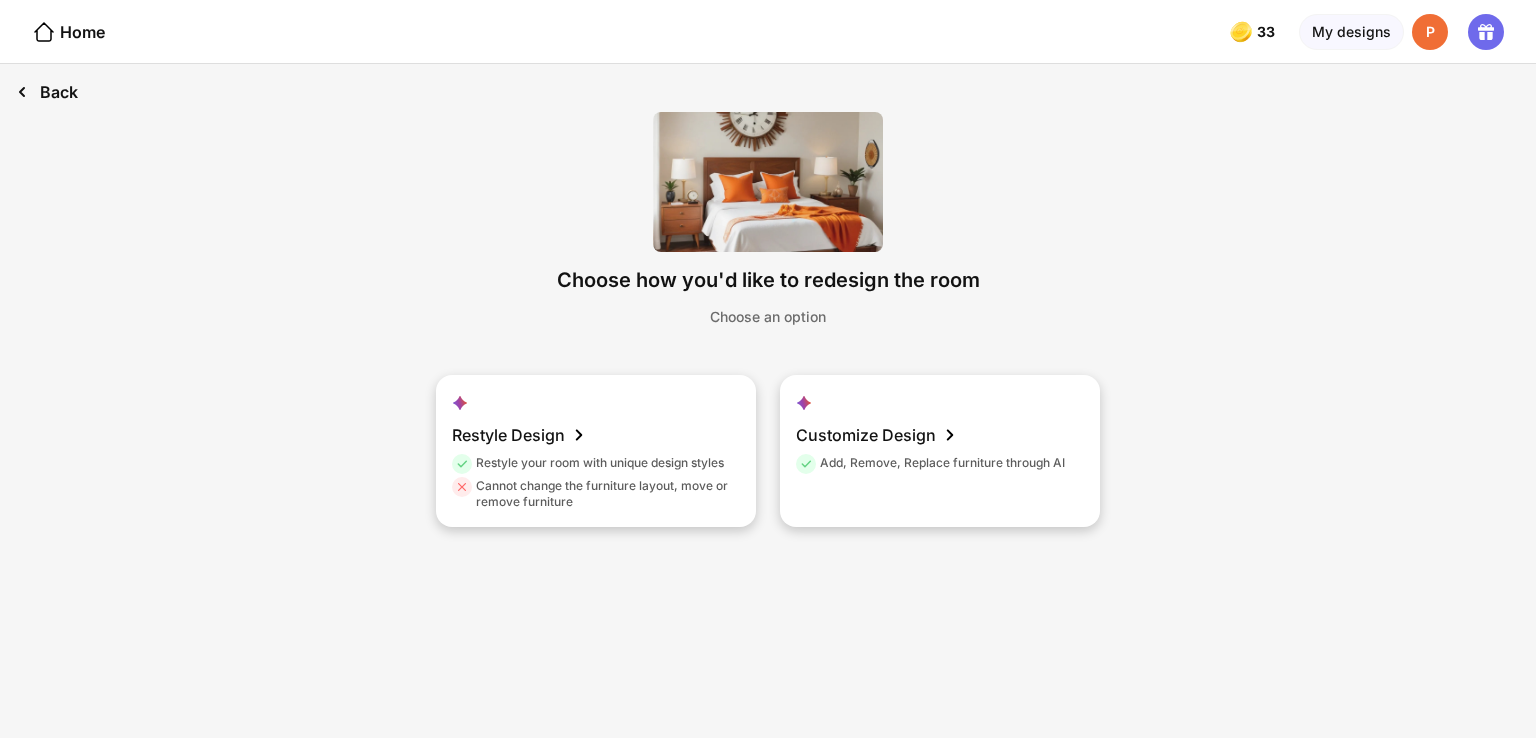 click on "Back" at bounding box center [47, 92] 